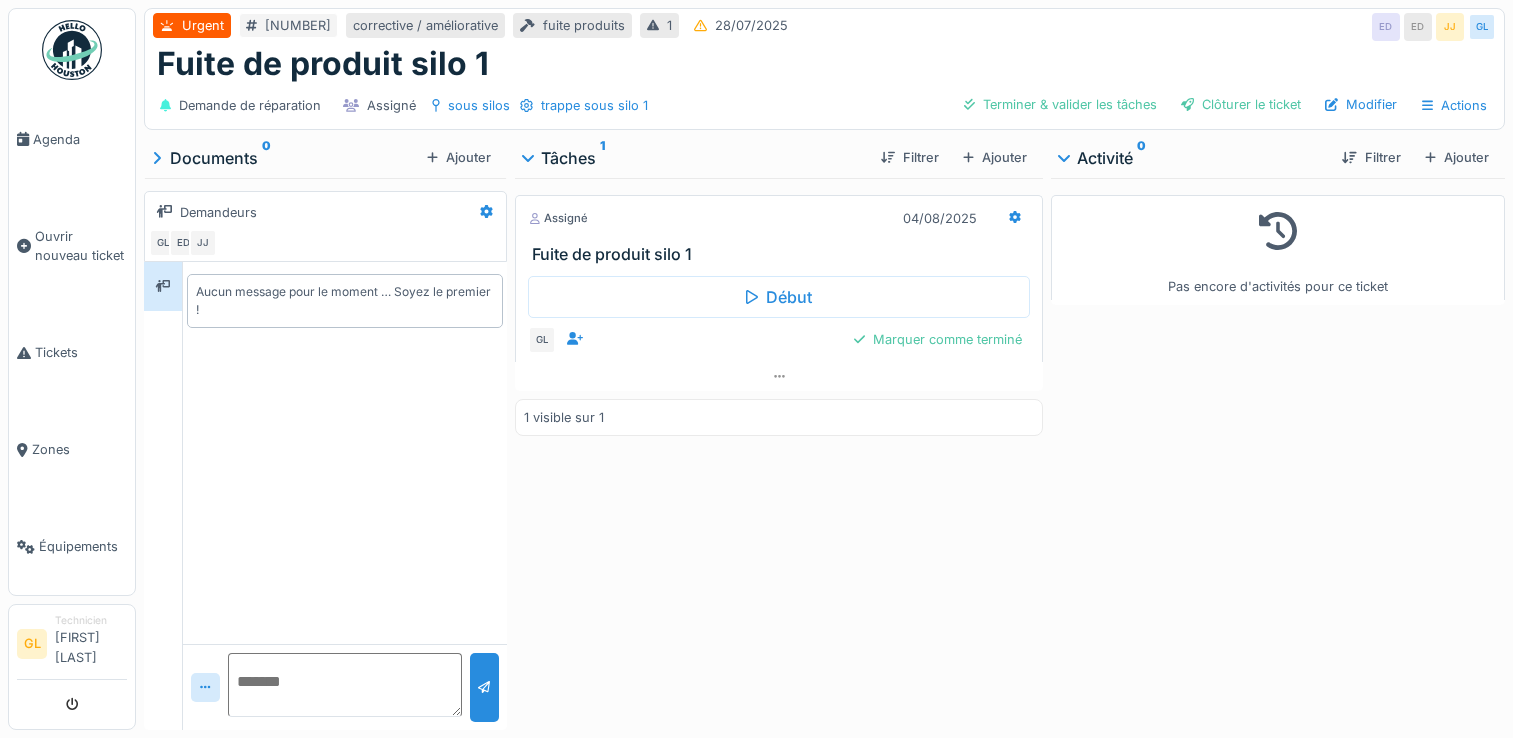 scroll, scrollTop: 0, scrollLeft: 0, axis: both 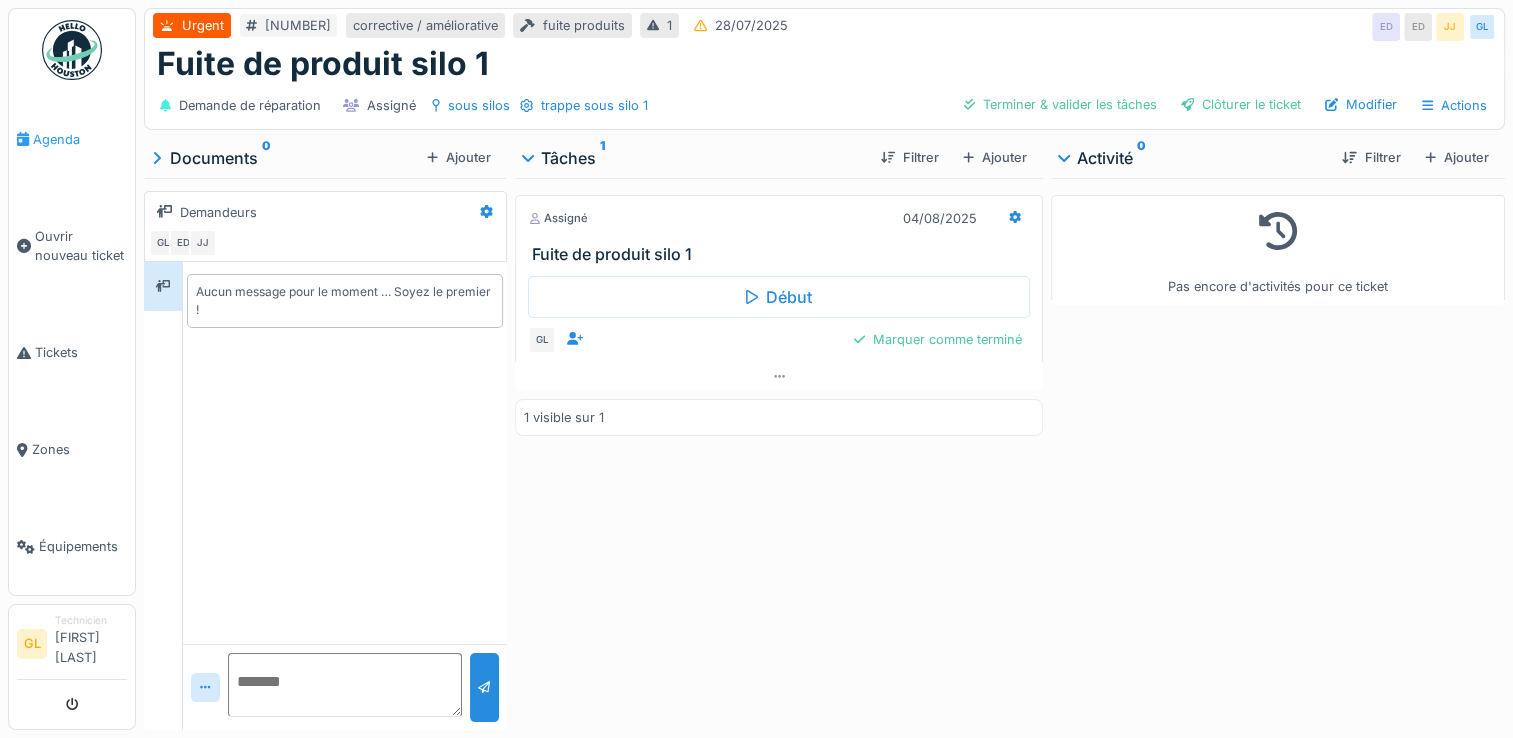 click on "Agenda" at bounding box center (72, 139) 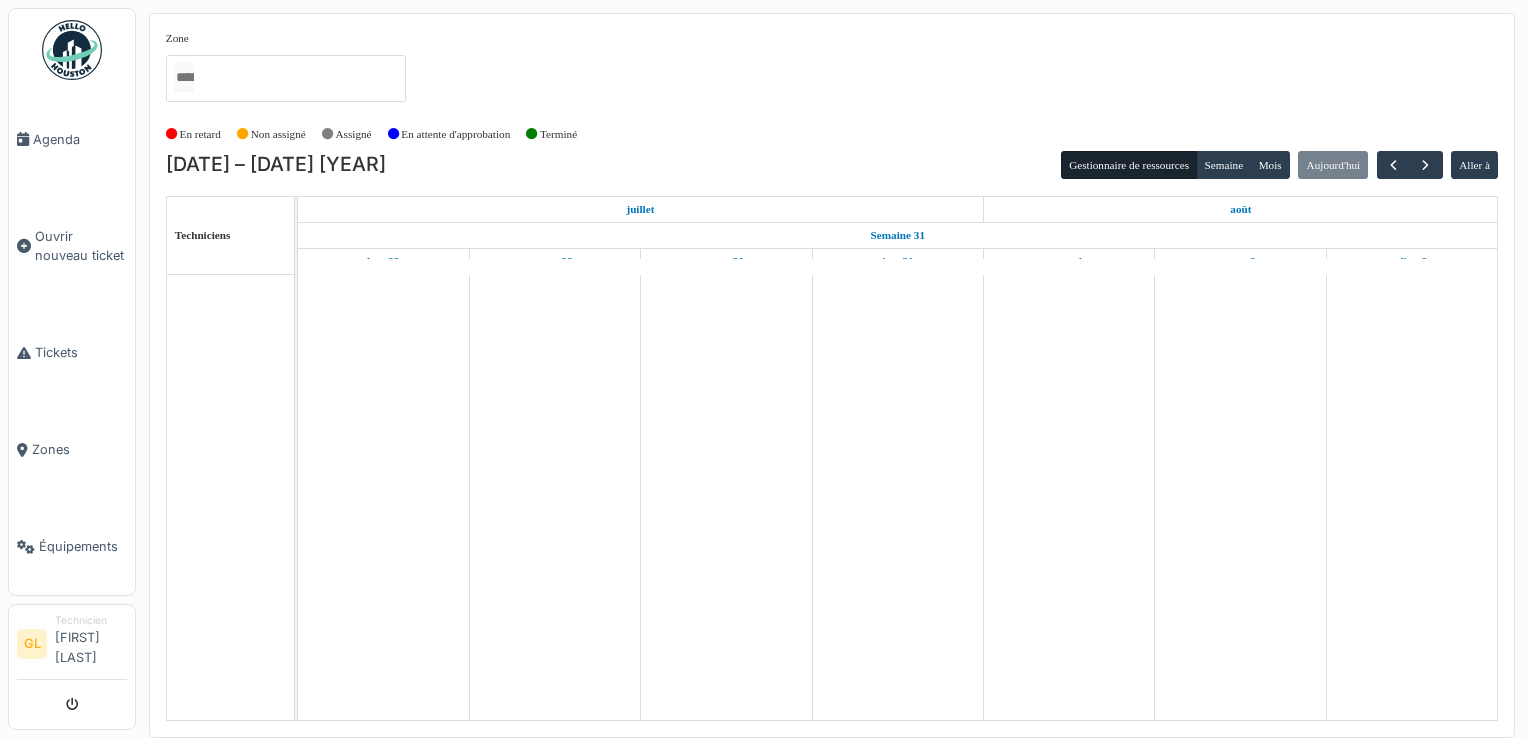 scroll, scrollTop: 0, scrollLeft: 0, axis: both 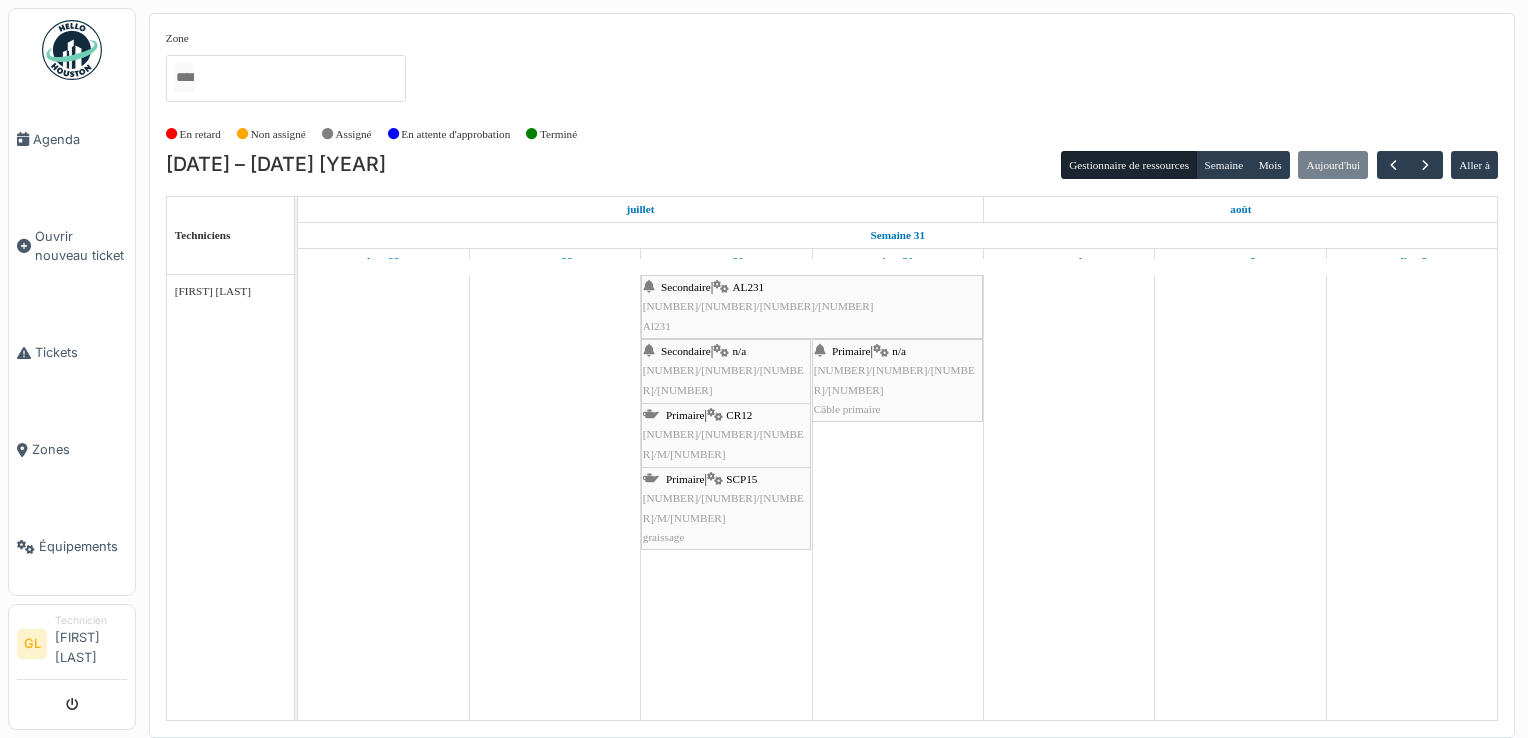 click on "Secondaire
|     n/a
2025/07/447/00210
Boulon à extraire" at bounding box center [726, 380] 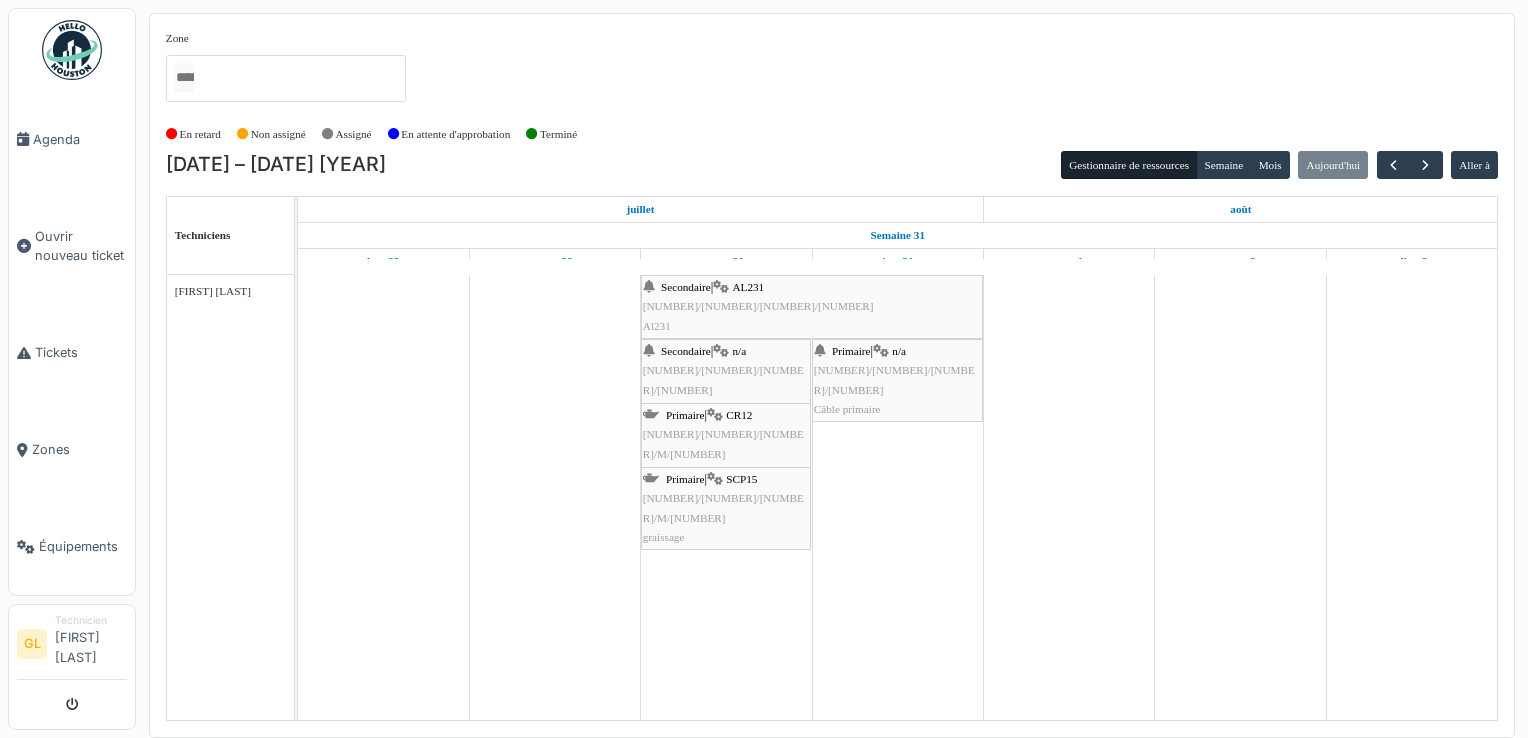 click on "Secondaire
|     AL231
2025/04/447/00128
Al231" at bounding box center (812, 307) 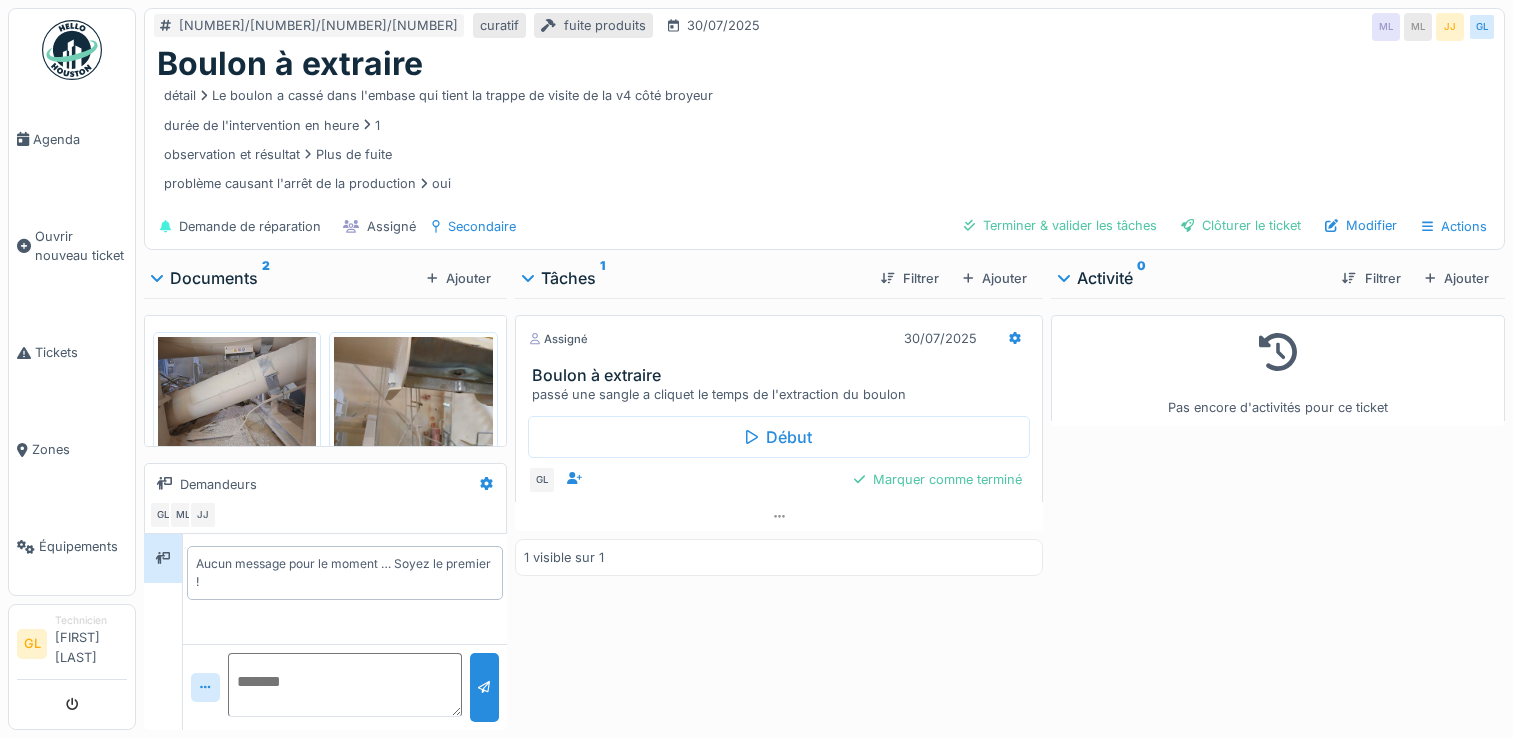 scroll, scrollTop: 0, scrollLeft: 0, axis: both 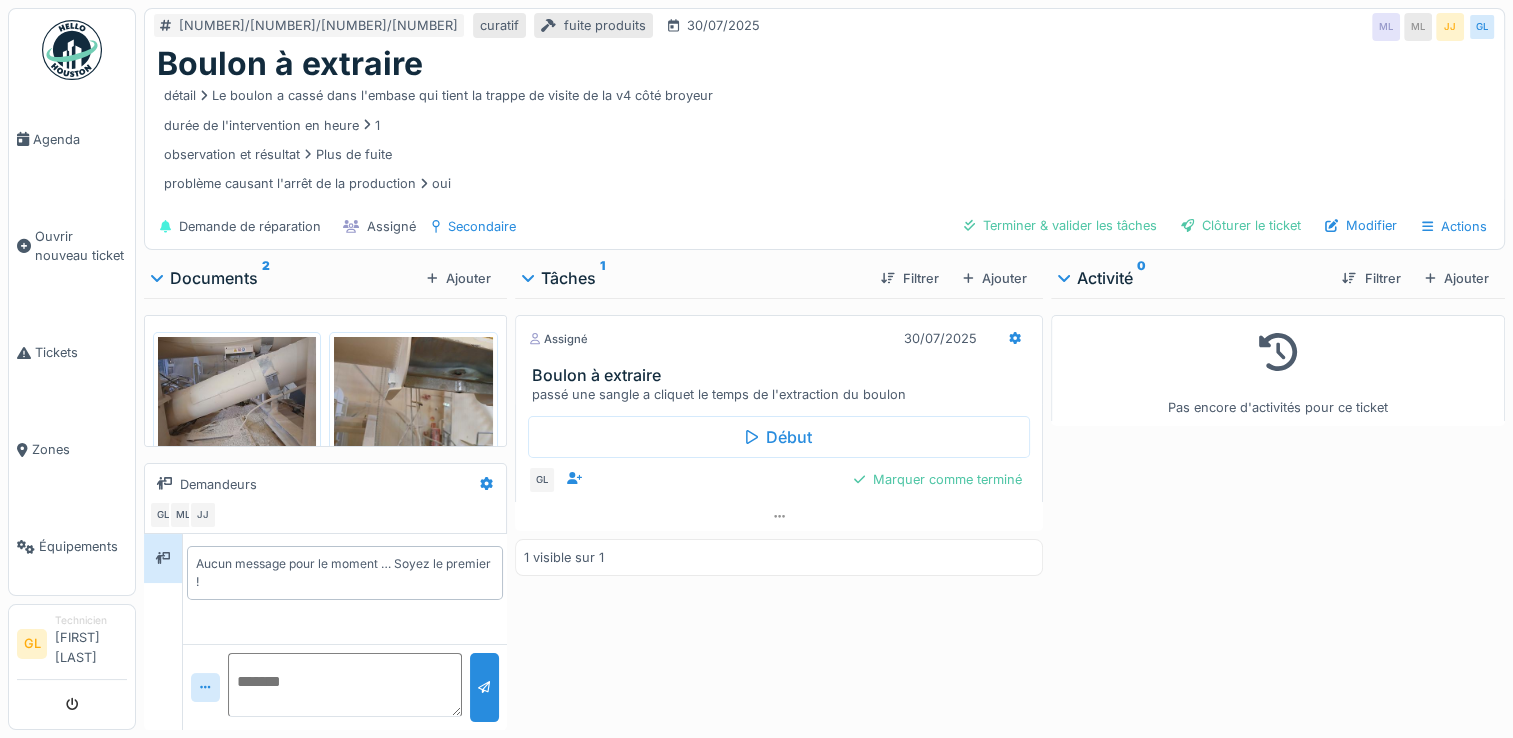 click at bounding box center (413, 396) 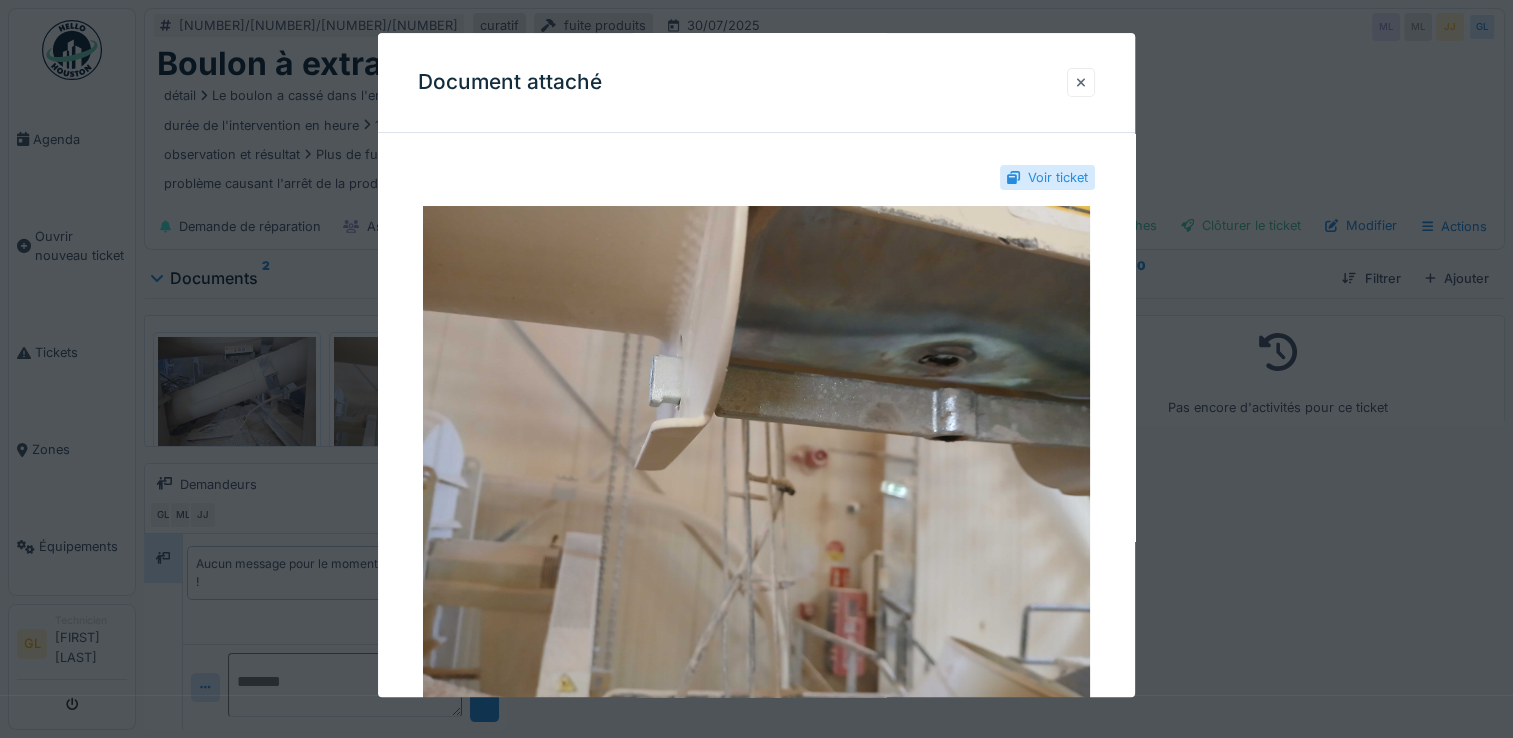click at bounding box center [1081, 82] 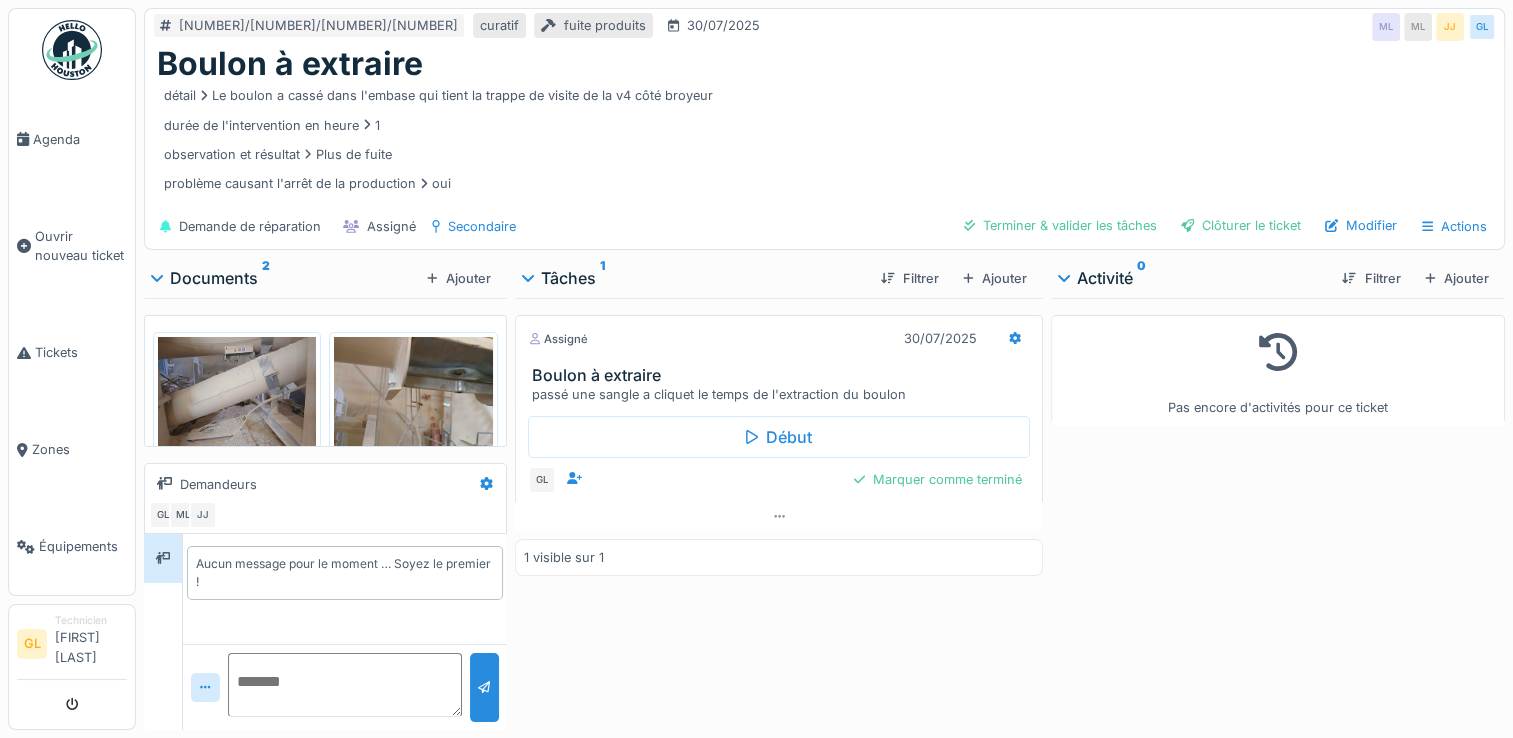 click at bounding box center (237, 396) 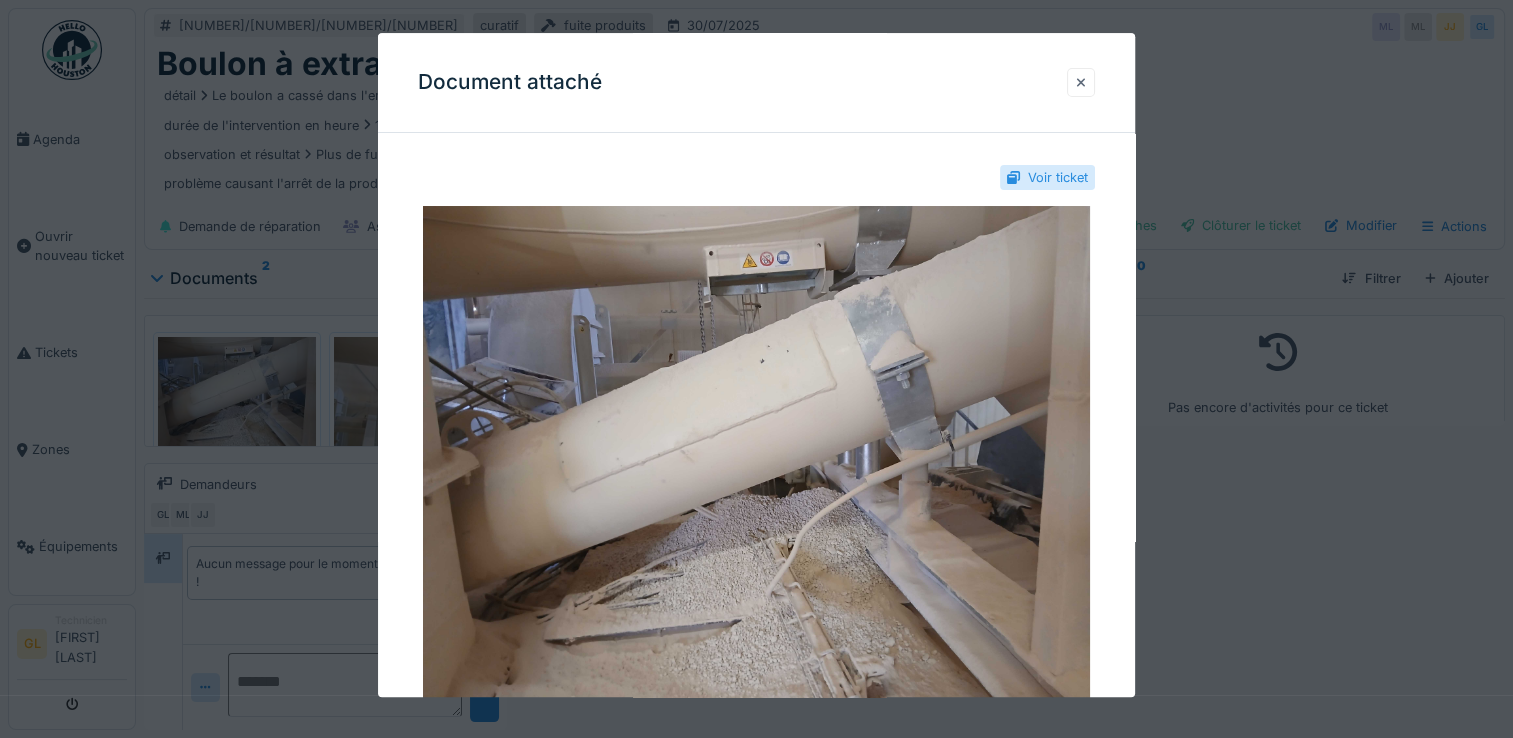click at bounding box center [1081, 82] 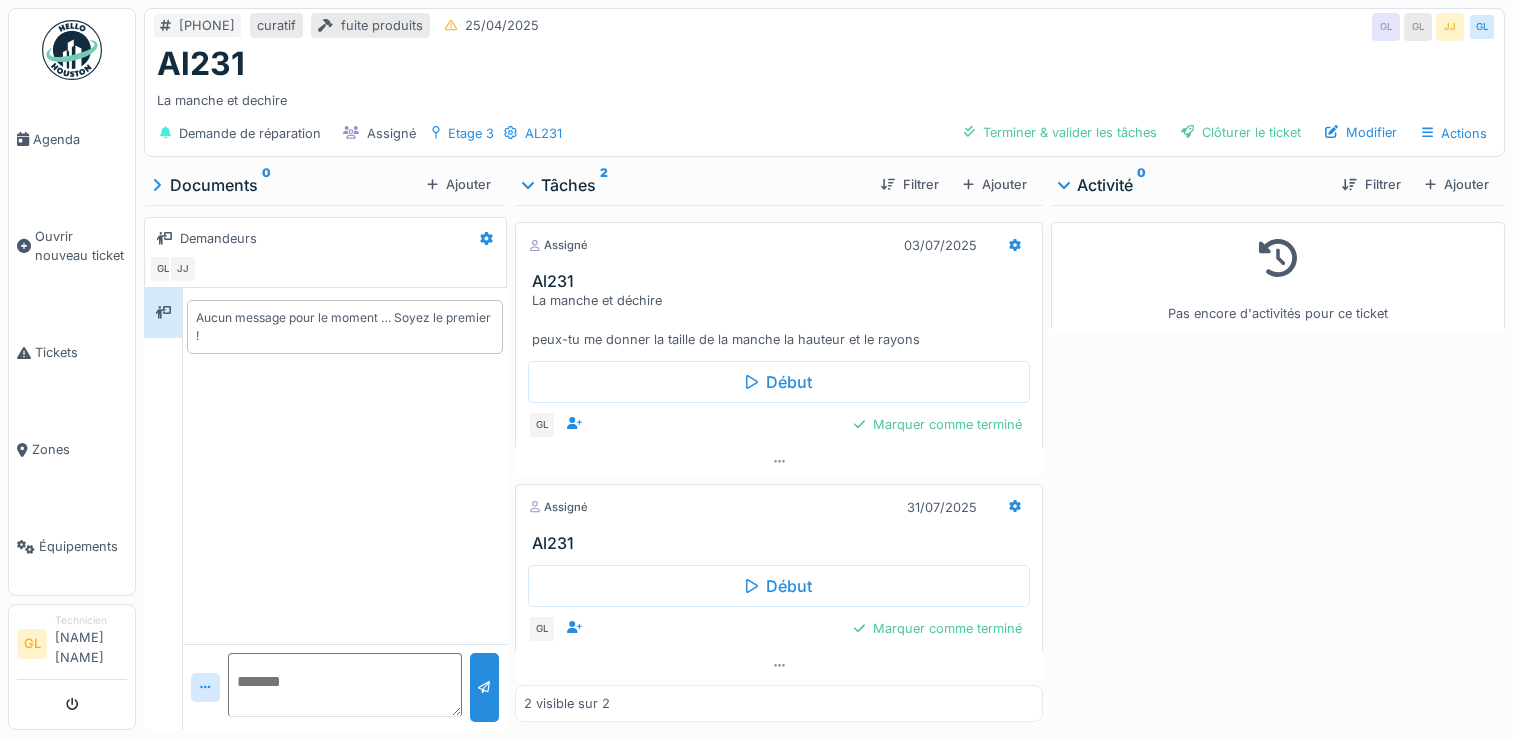 scroll, scrollTop: 0, scrollLeft: 0, axis: both 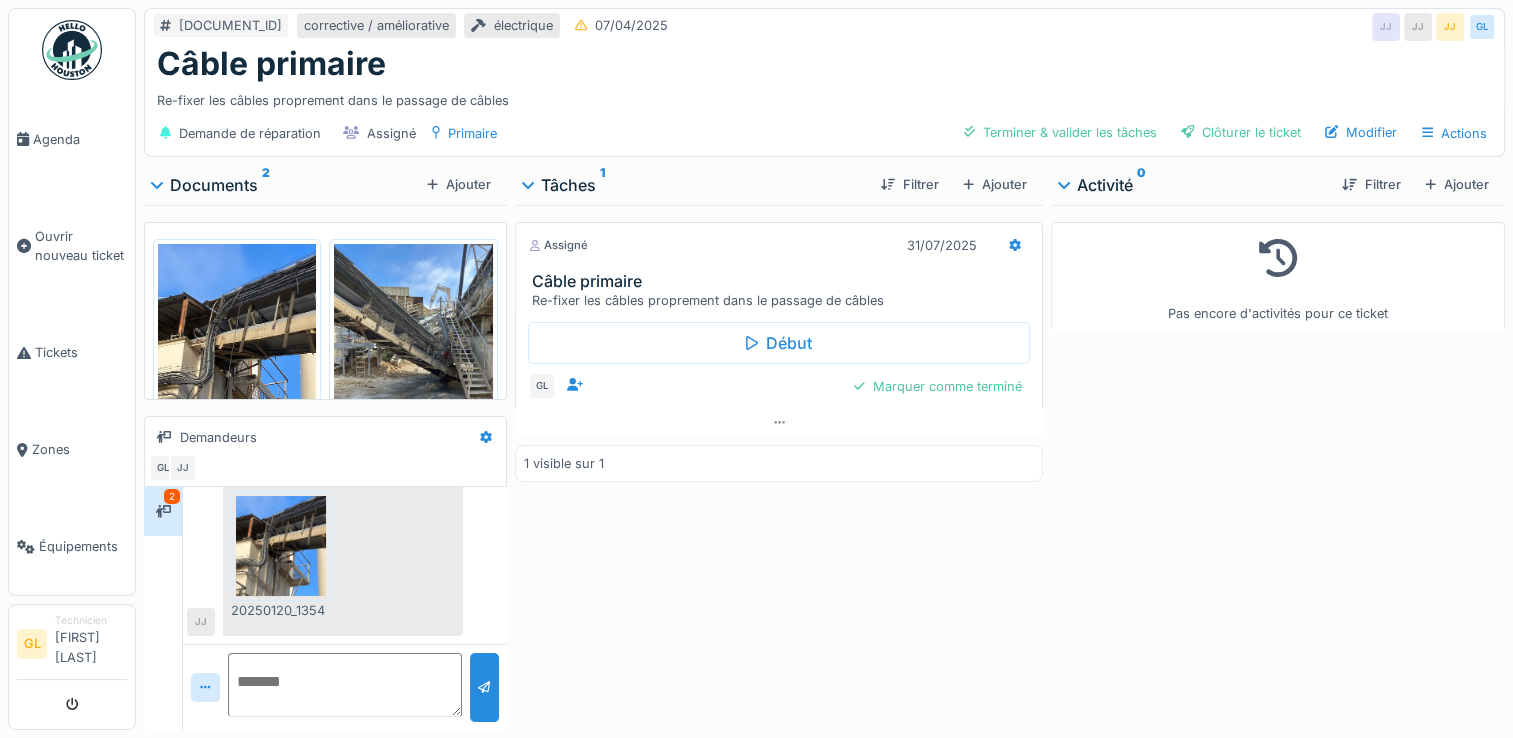 click at bounding box center [281, 546] 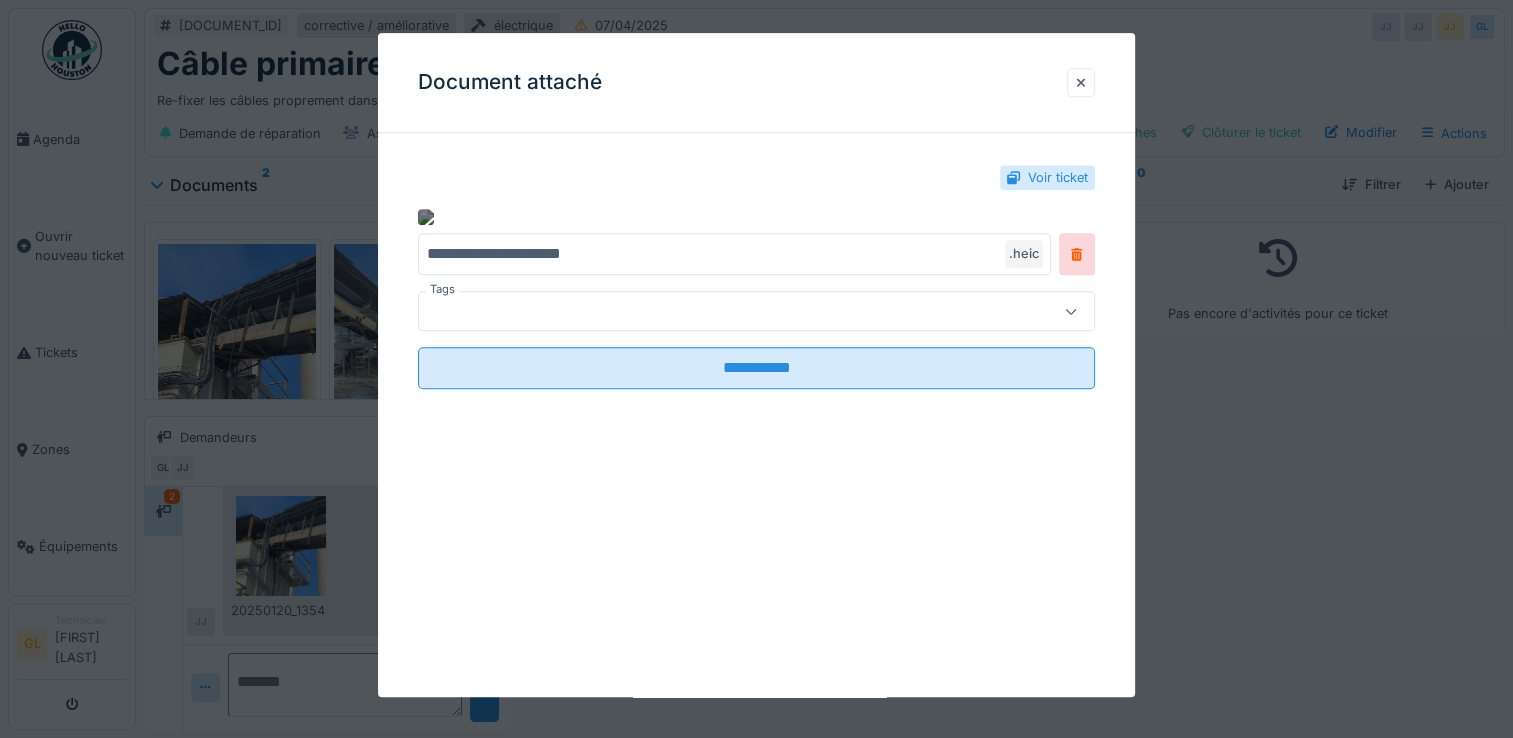 click at bounding box center (426, 217) 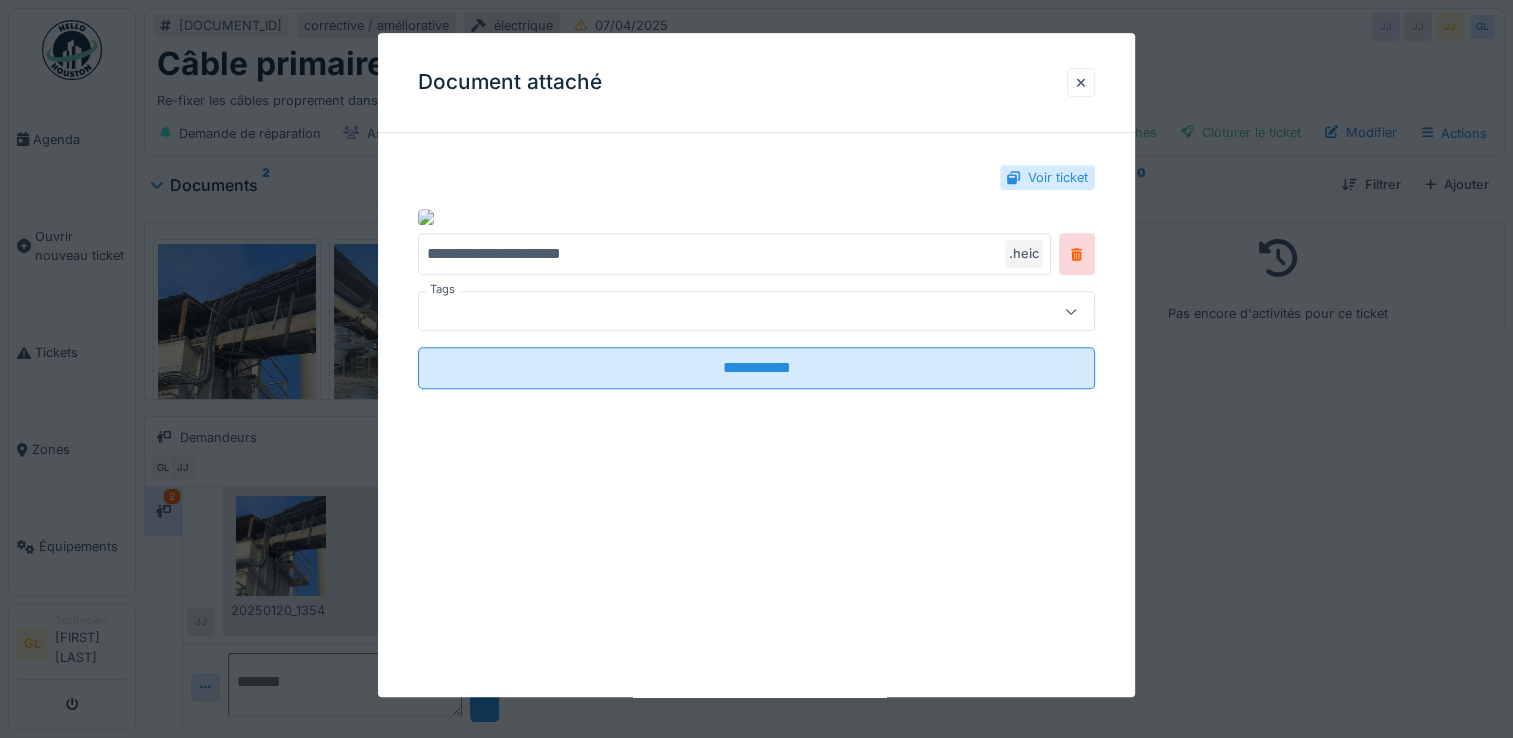 click at bounding box center [756, 369] 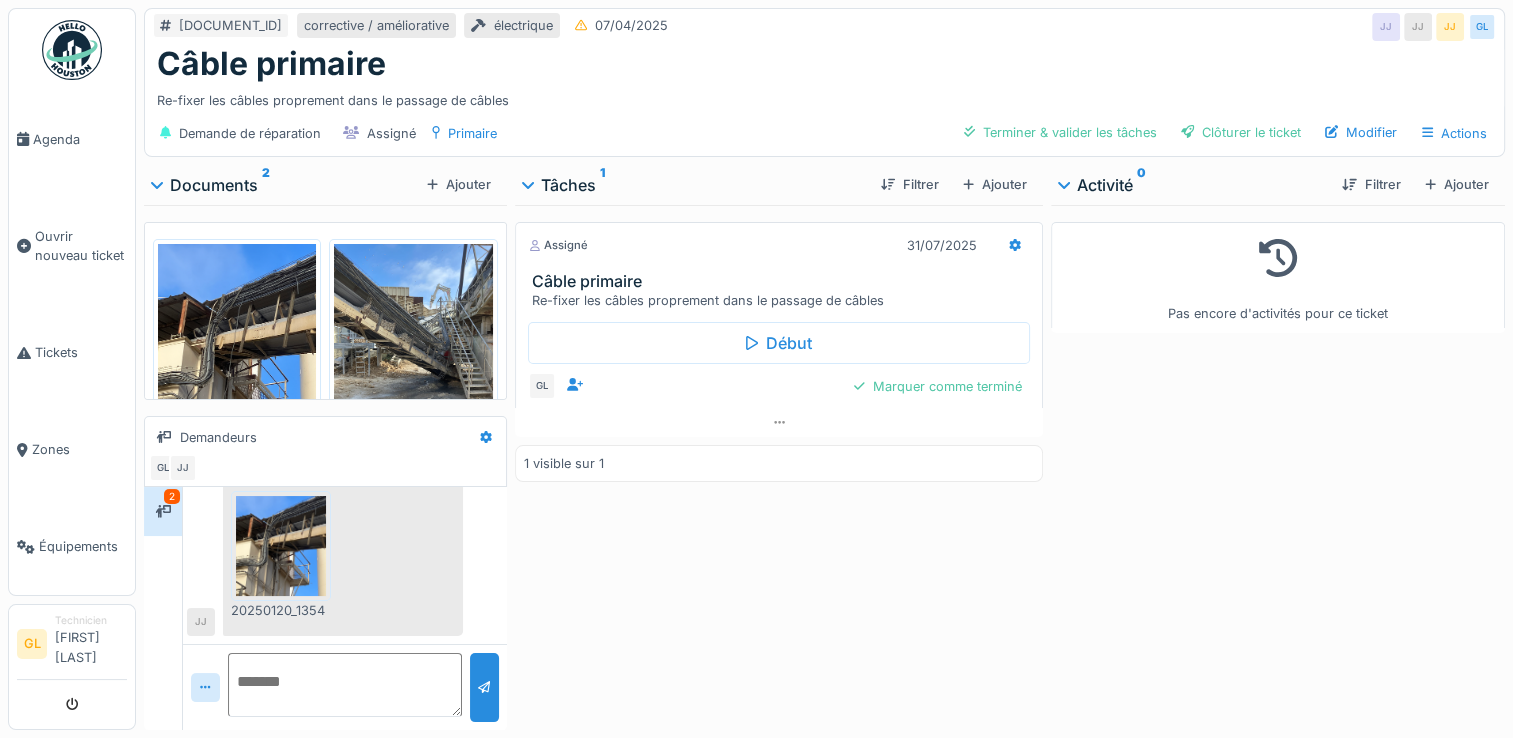 scroll, scrollTop: 2, scrollLeft: 0, axis: vertical 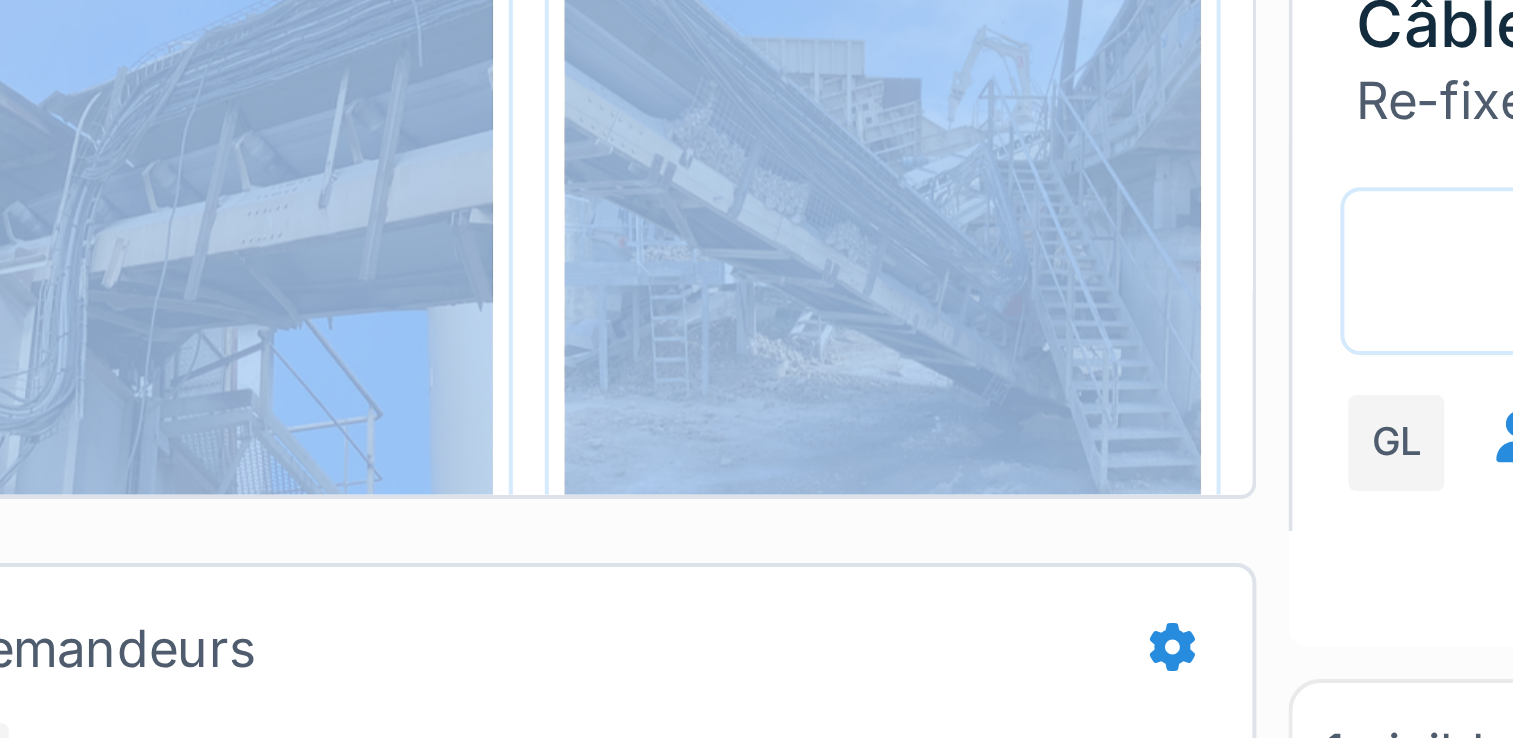 drag, startPoint x: 286, startPoint y: 407, endPoint x: 350, endPoint y: 408, distance: 64.00781 